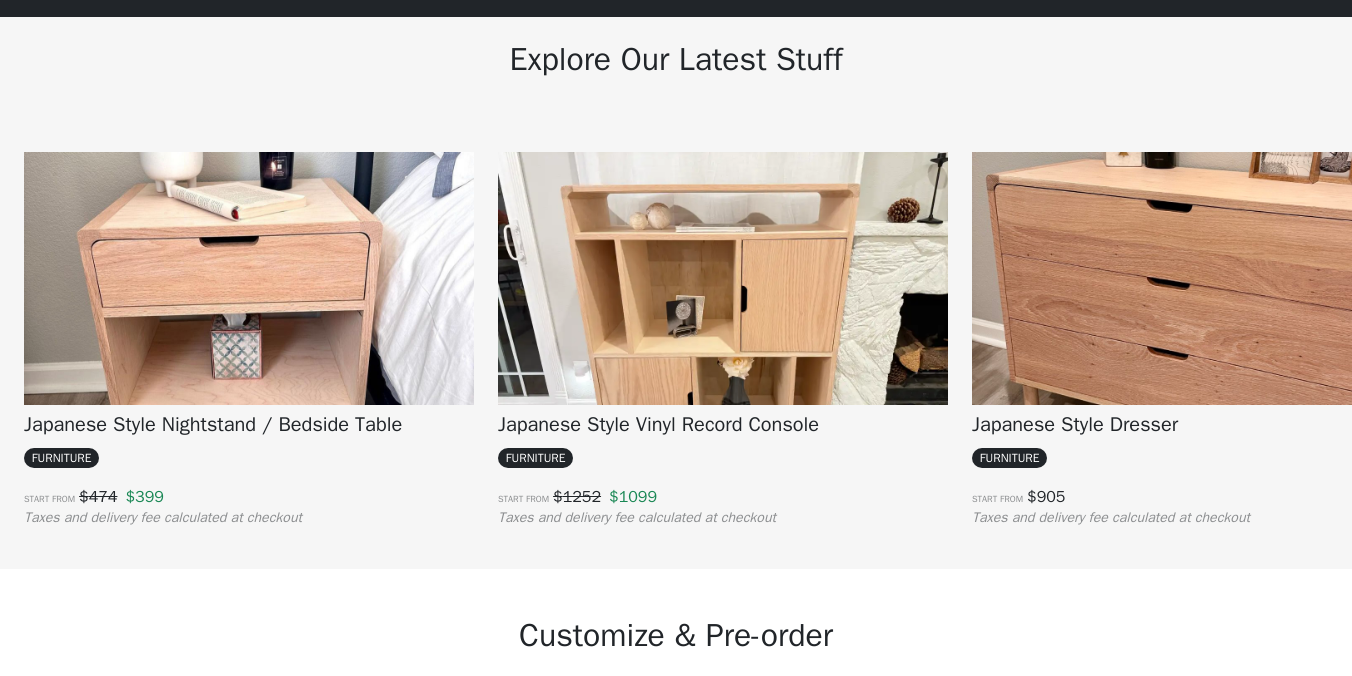 scroll, scrollTop: 1411, scrollLeft: 0, axis: vertical 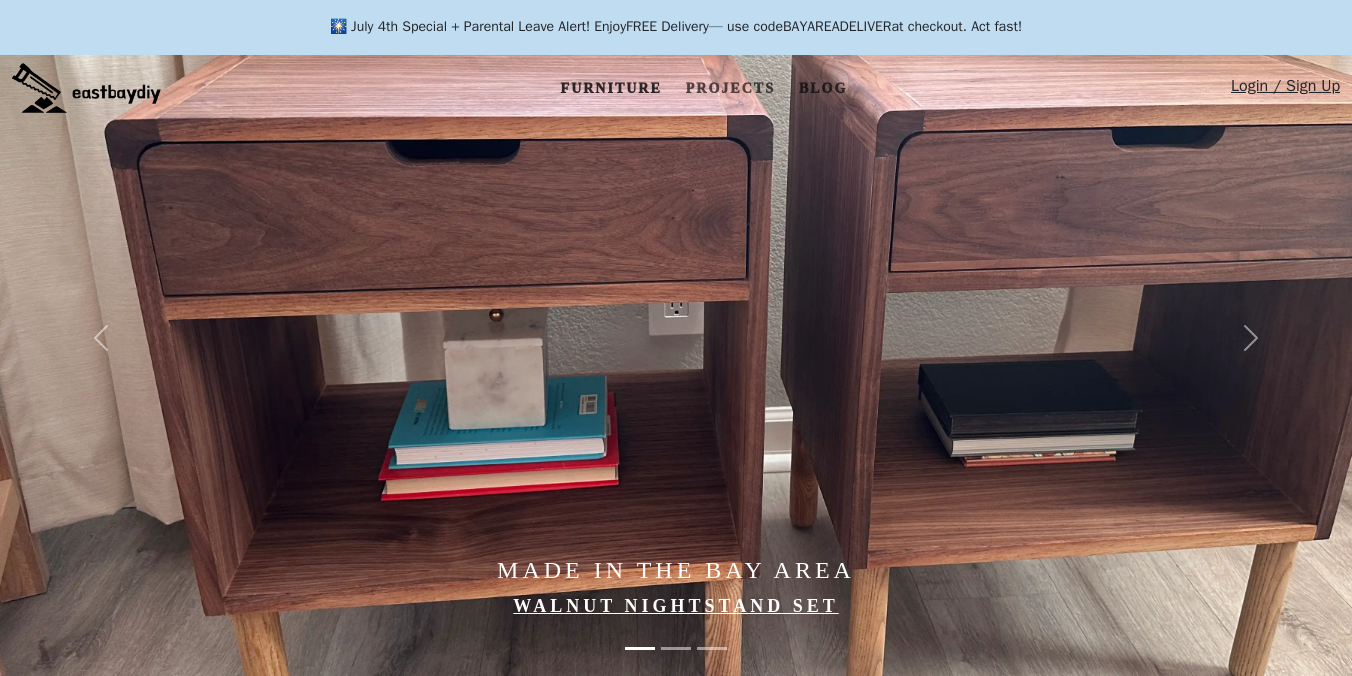 click on "Furniture" at bounding box center [611, 88] 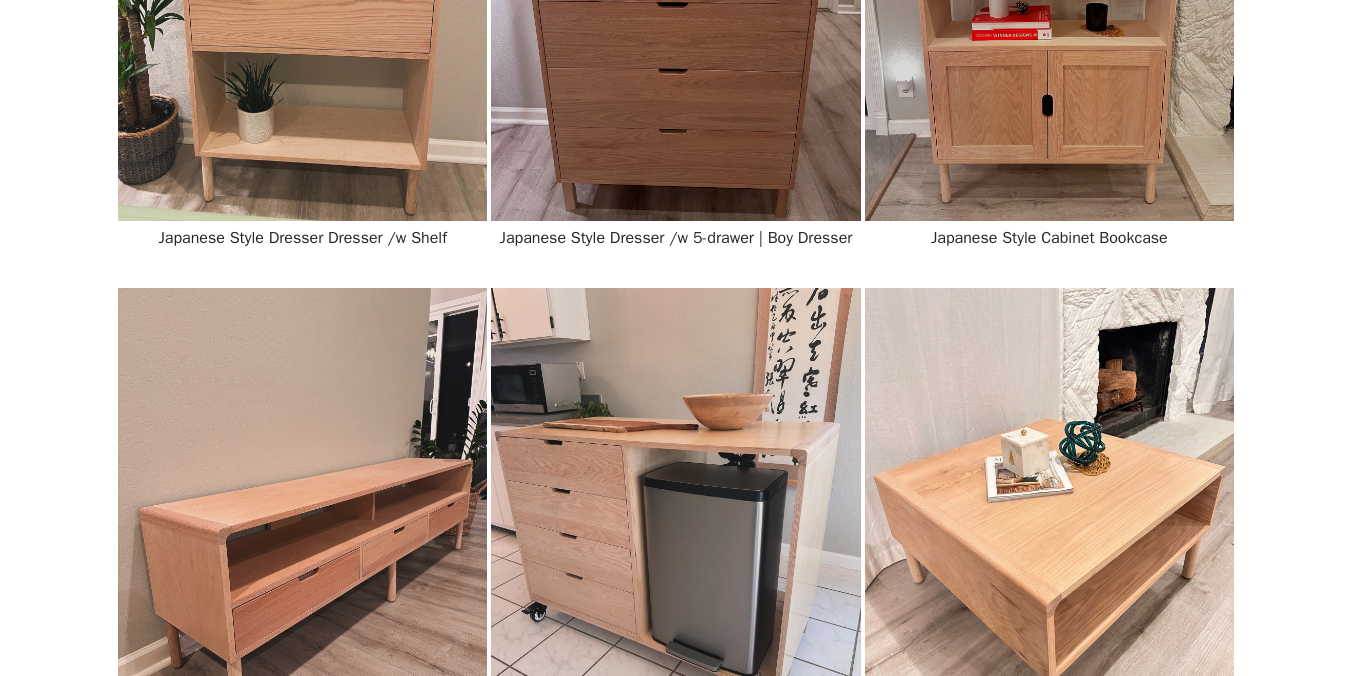 scroll, scrollTop: 654, scrollLeft: 0, axis: vertical 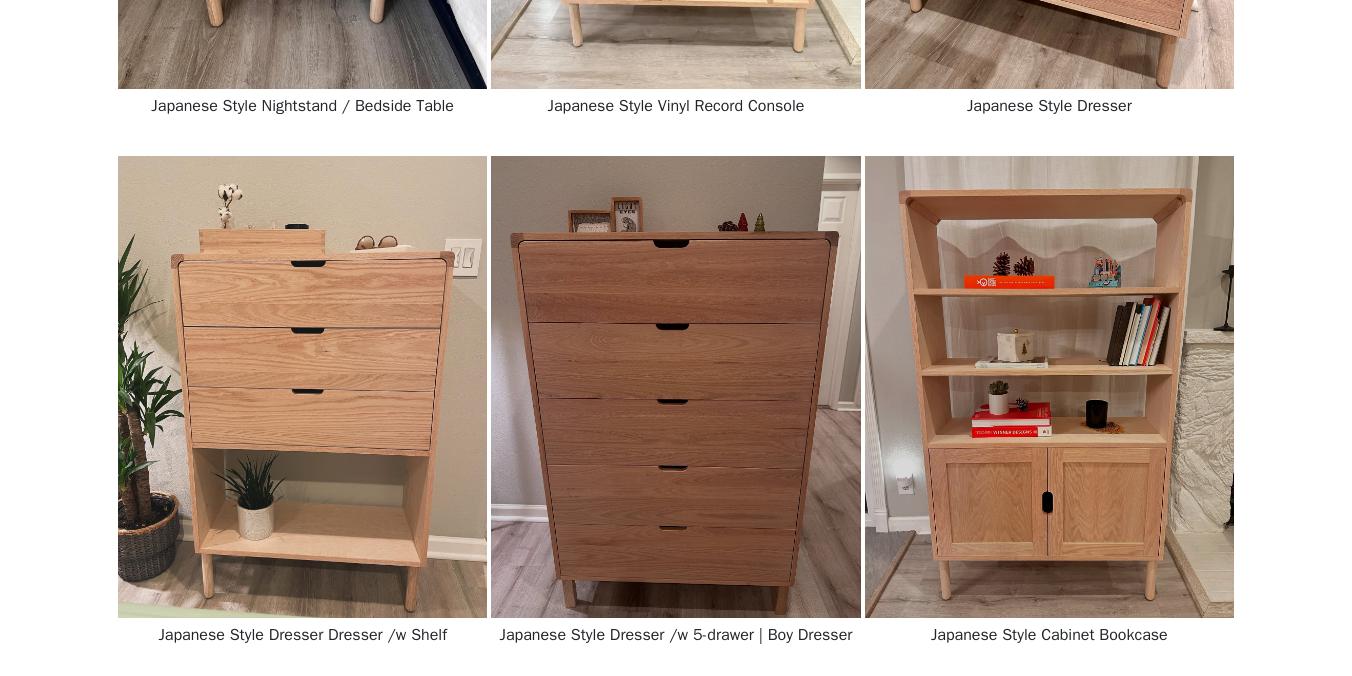 click at bounding box center [302, 387] 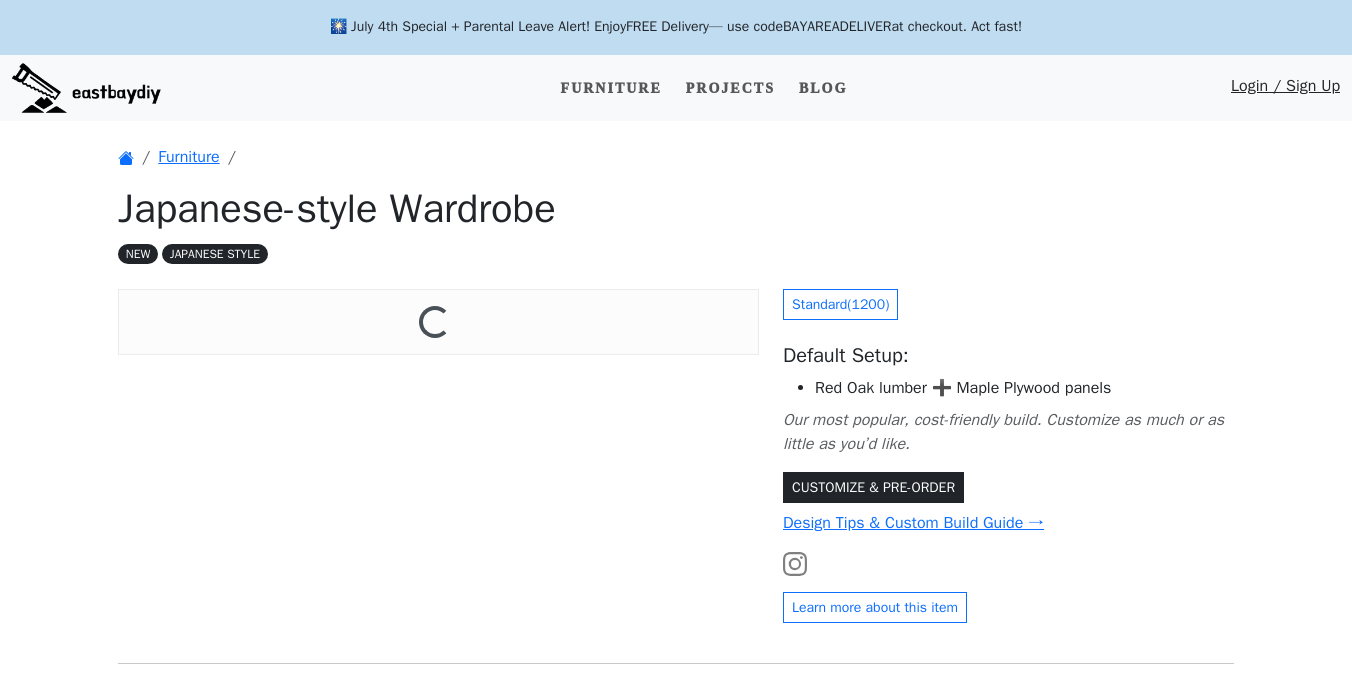 scroll, scrollTop: 0, scrollLeft: 0, axis: both 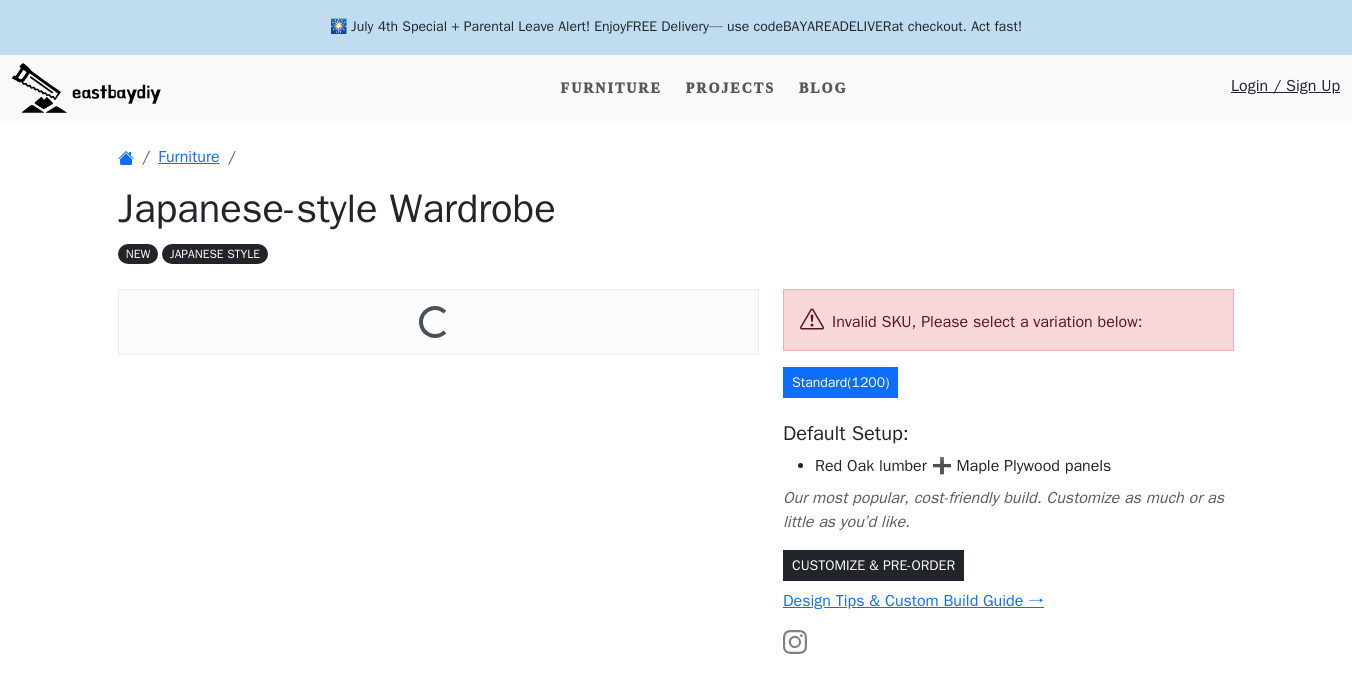 click on "Standard  ( 1200 )" at bounding box center (840, 382) 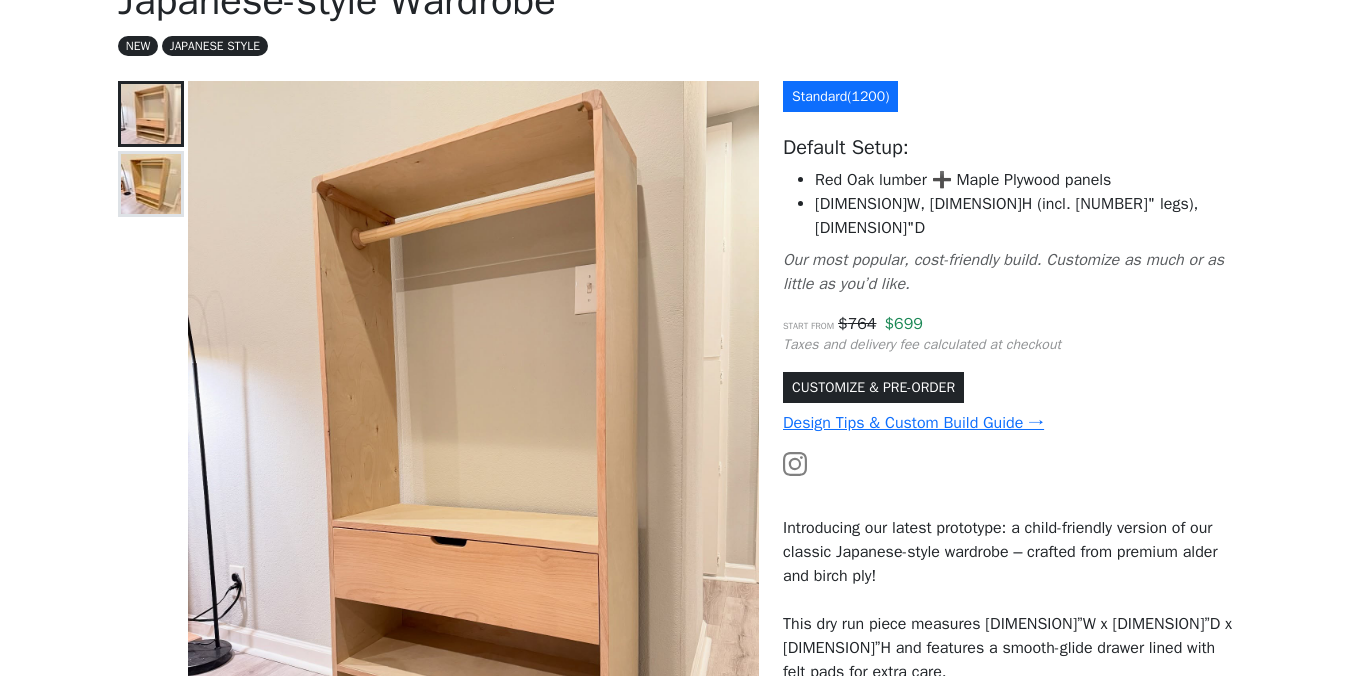 scroll, scrollTop: 12, scrollLeft: 0, axis: vertical 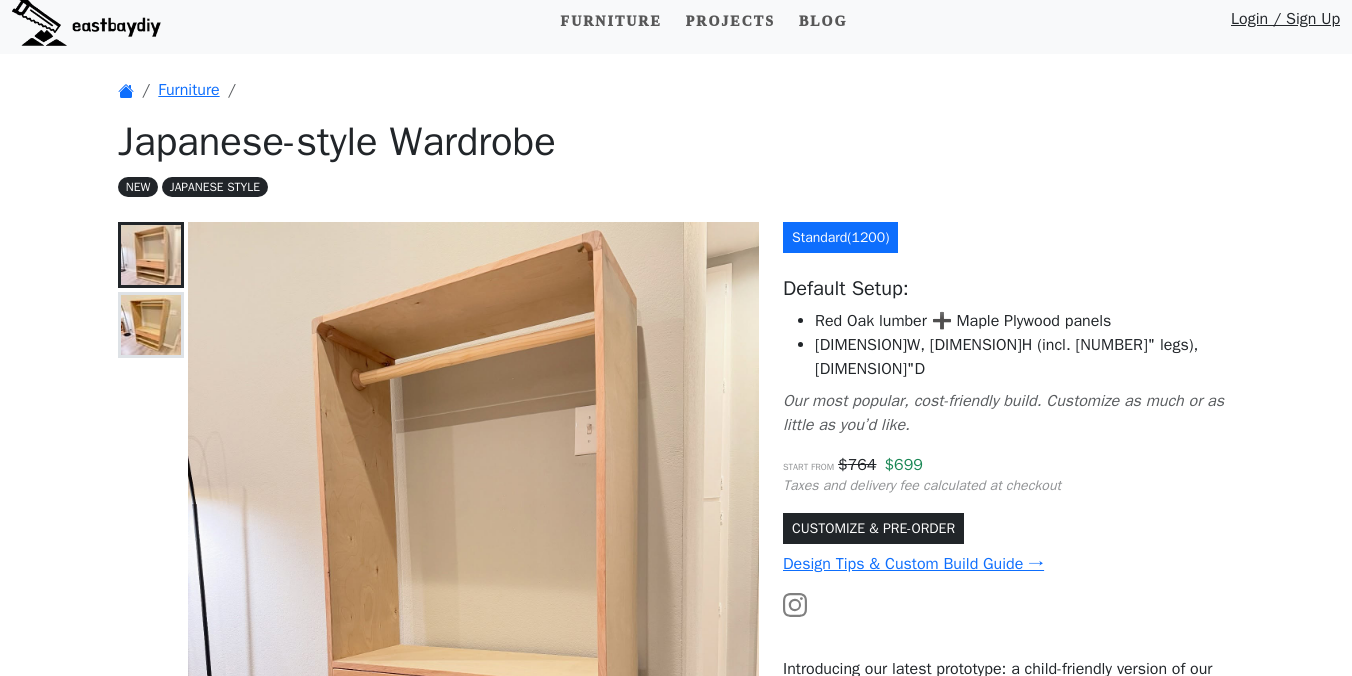 click at bounding box center [151, 325] 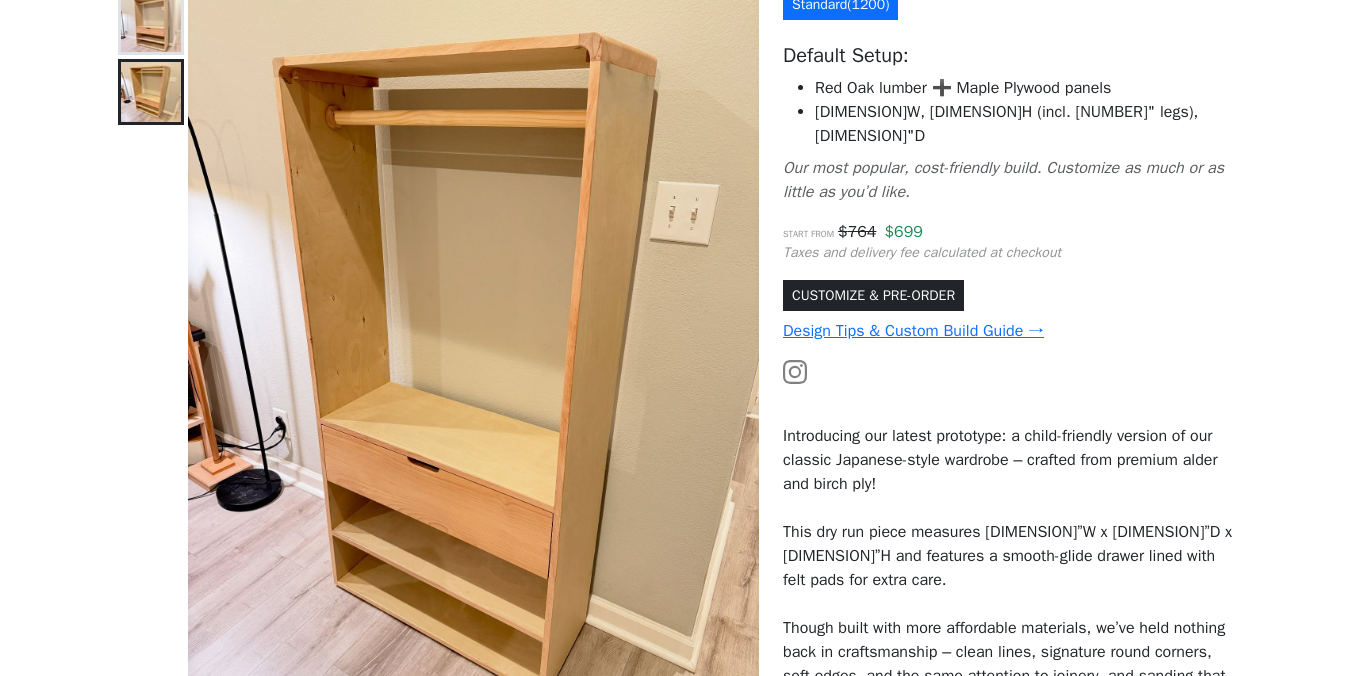 scroll, scrollTop: 92, scrollLeft: 0, axis: vertical 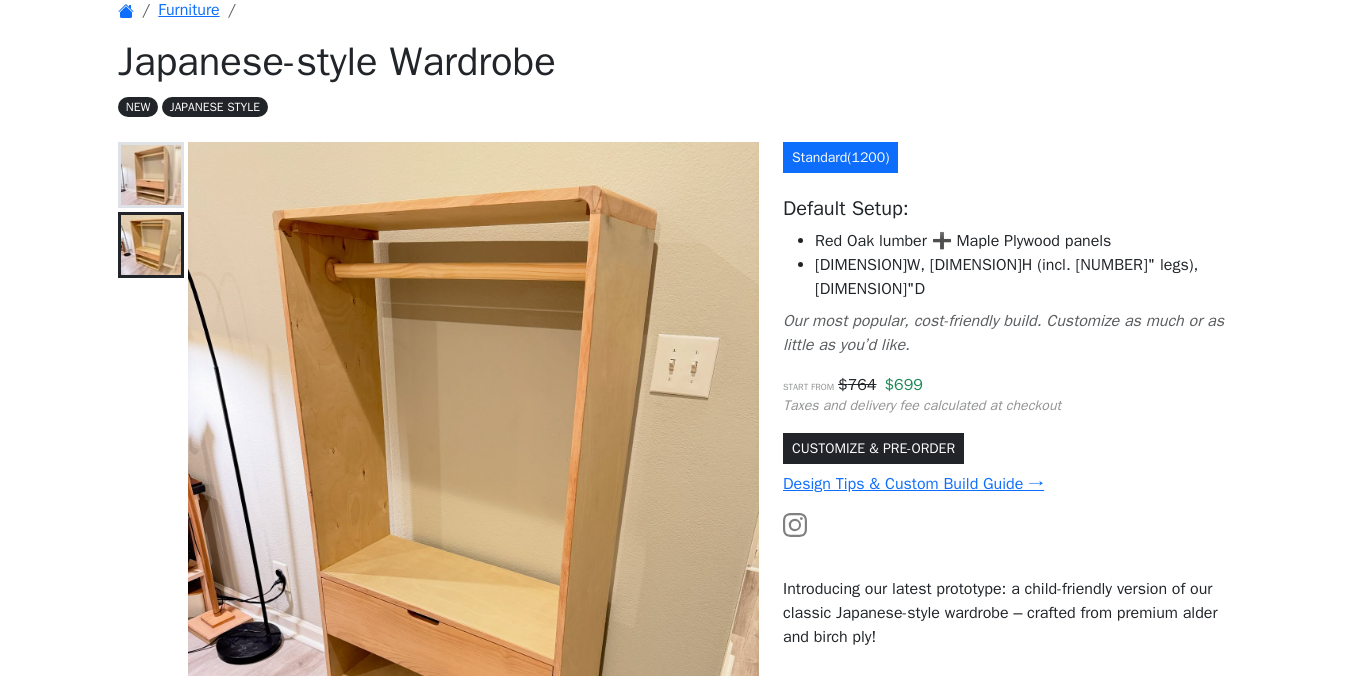 click at bounding box center (151, 175) 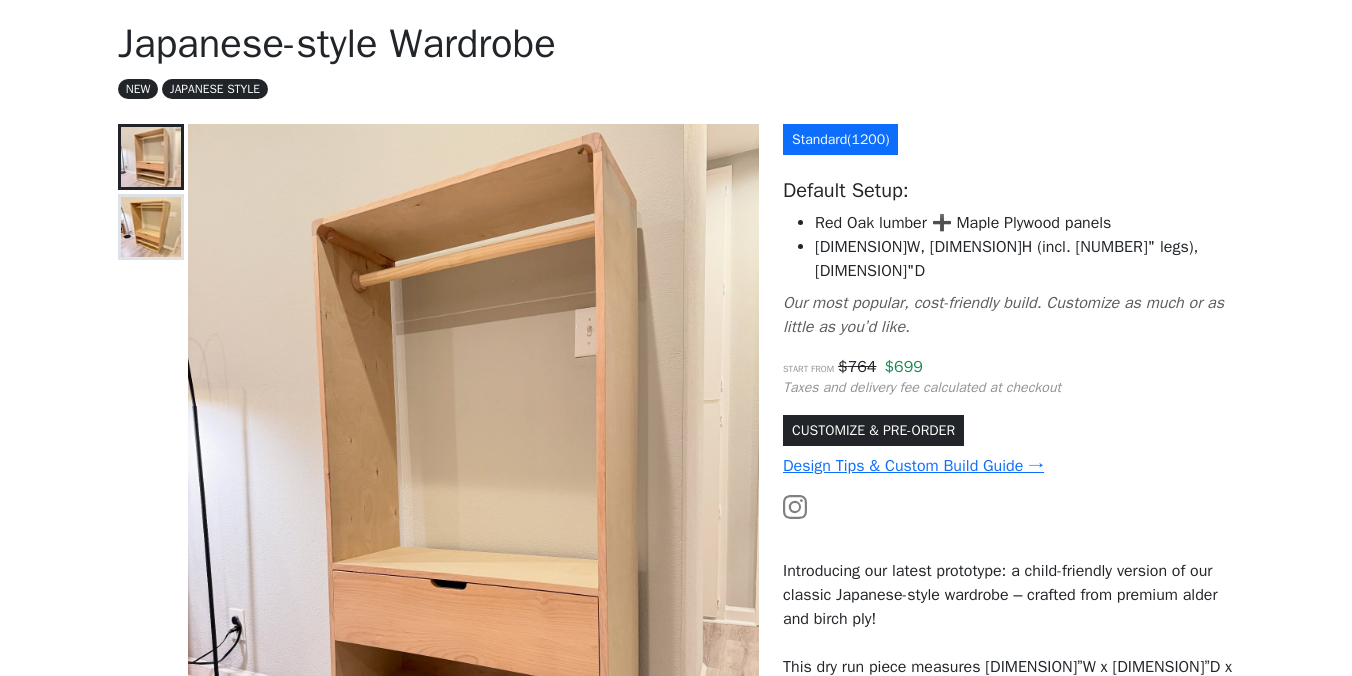scroll, scrollTop: 109, scrollLeft: 0, axis: vertical 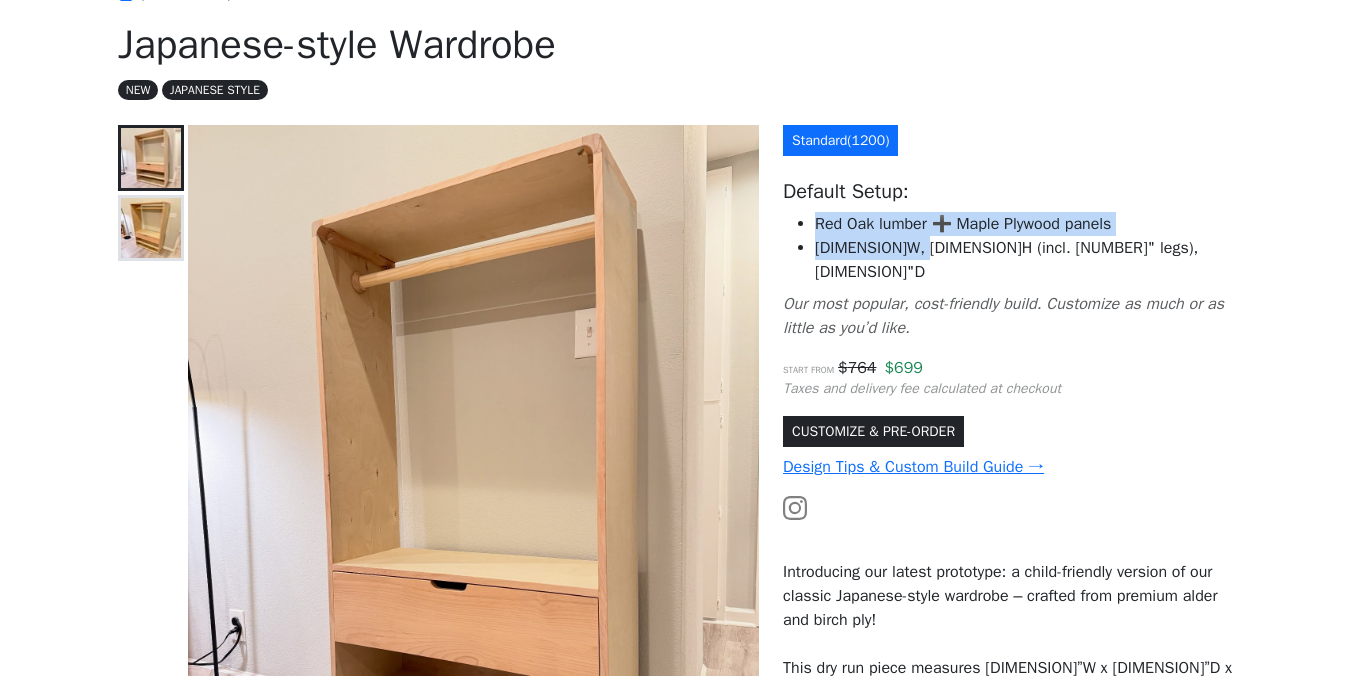 drag, startPoint x: 813, startPoint y: 211, endPoint x: 927, endPoint y: 246, distance: 119.25183 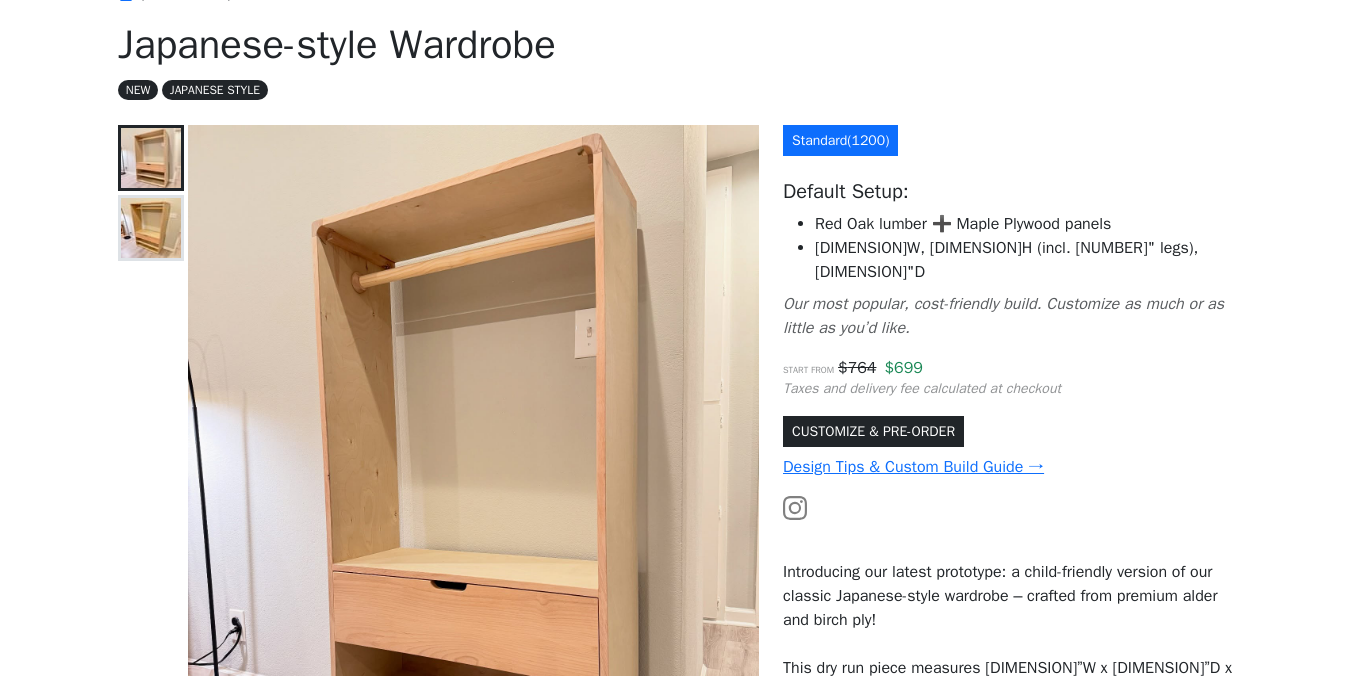 click on "30"W, 60"H (incl. 8" legs), 12"D" at bounding box center [1024, 260] 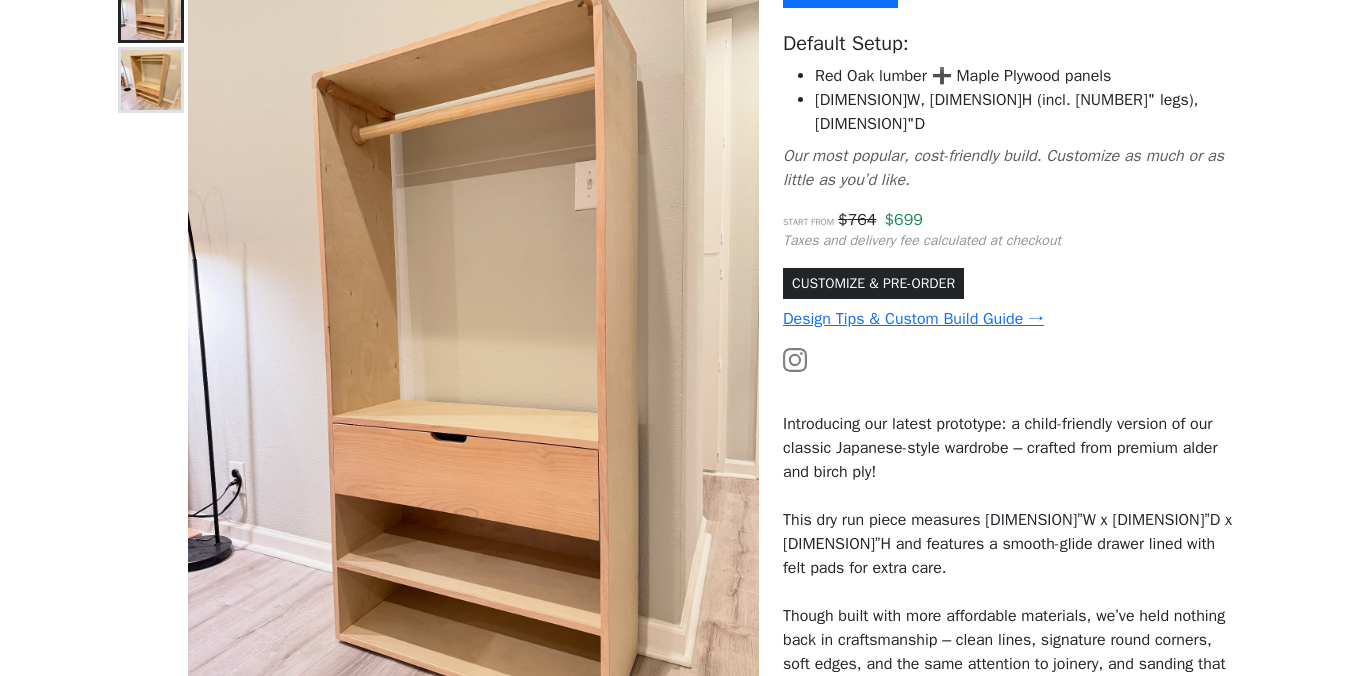 scroll, scrollTop: 373, scrollLeft: 0, axis: vertical 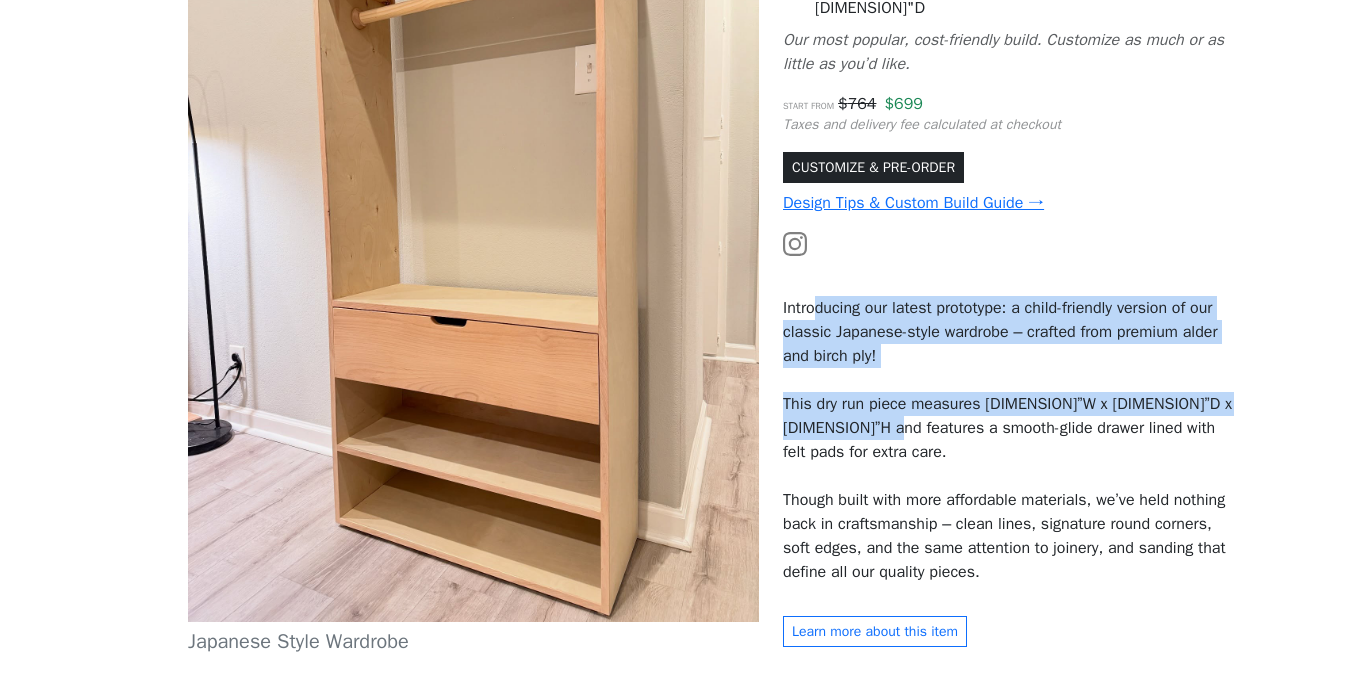 drag, startPoint x: 817, startPoint y: 277, endPoint x: 961, endPoint y: 413, distance: 198.0707 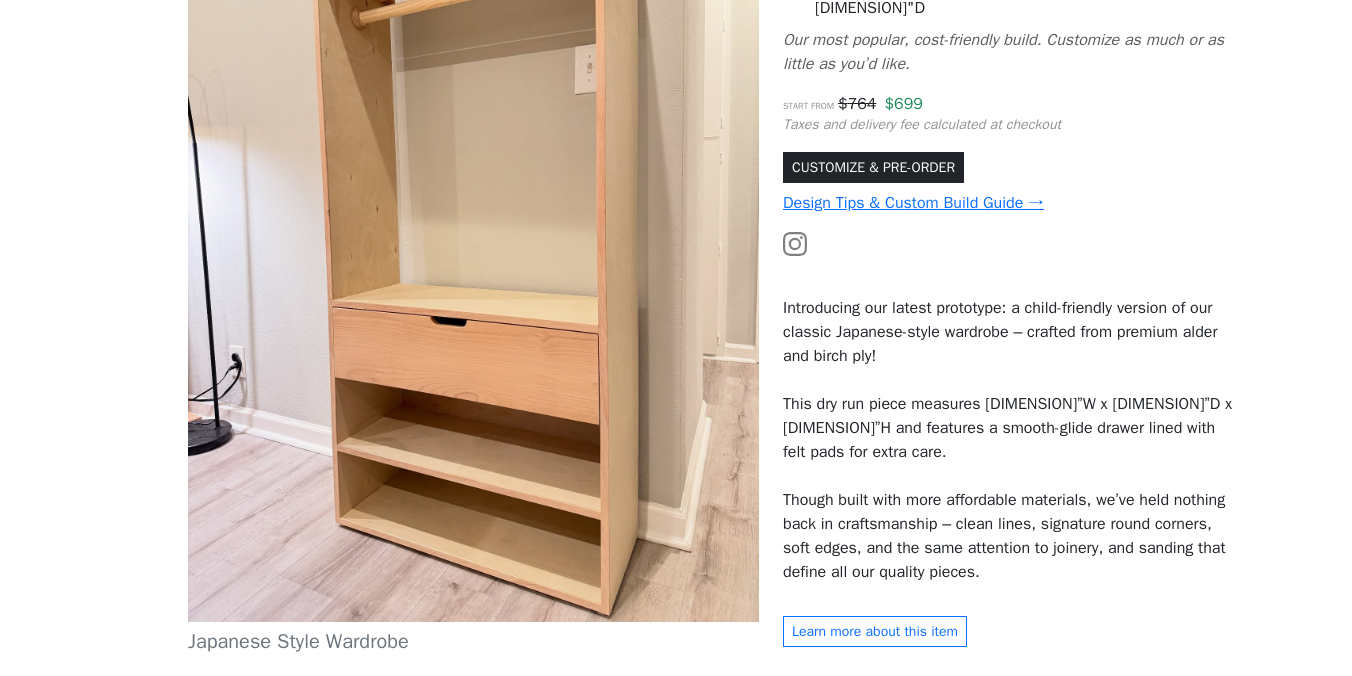 click on "Though built with more affordable materials, we’ve held nothing back in craftsmanship – clean lines, signature round corners, soft edges, and the same attention to joinery, and sanding that define all our quality pieces." at bounding box center [1008, 536] 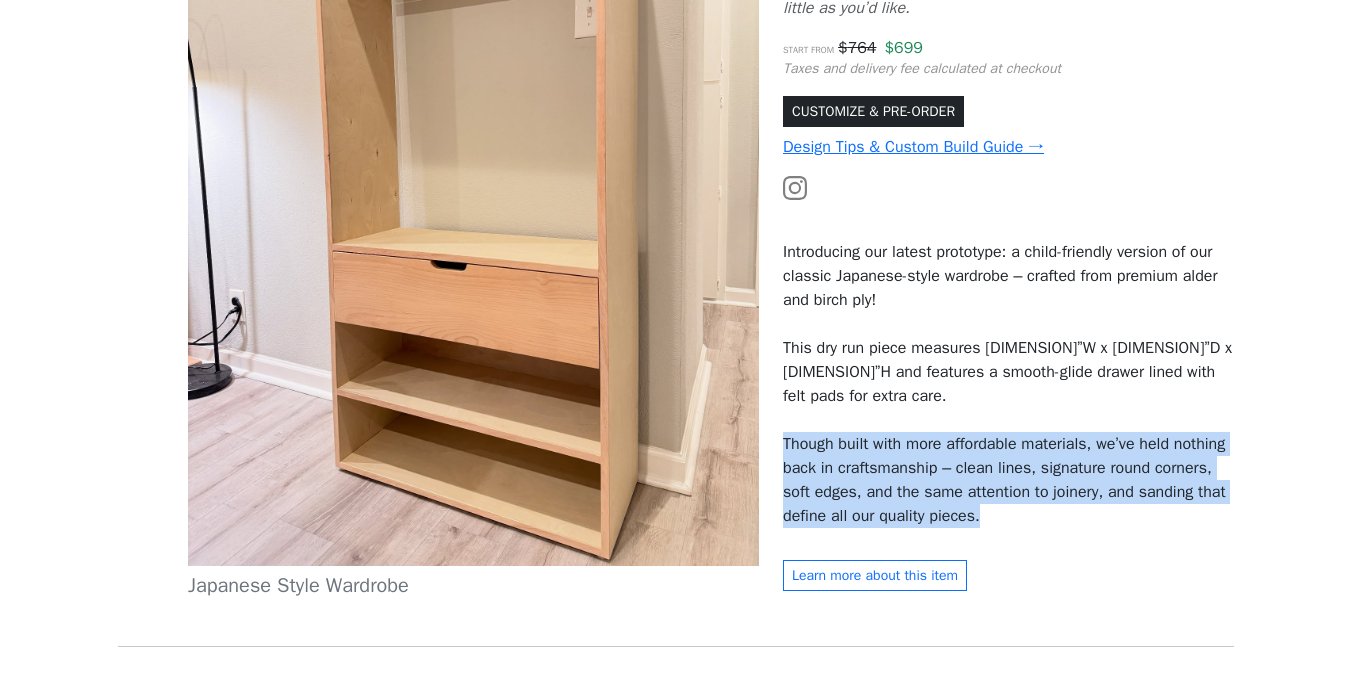drag, startPoint x: 1101, startPoint y: 492, endPoint x: 1101, endPoint y: 390, distance: 102 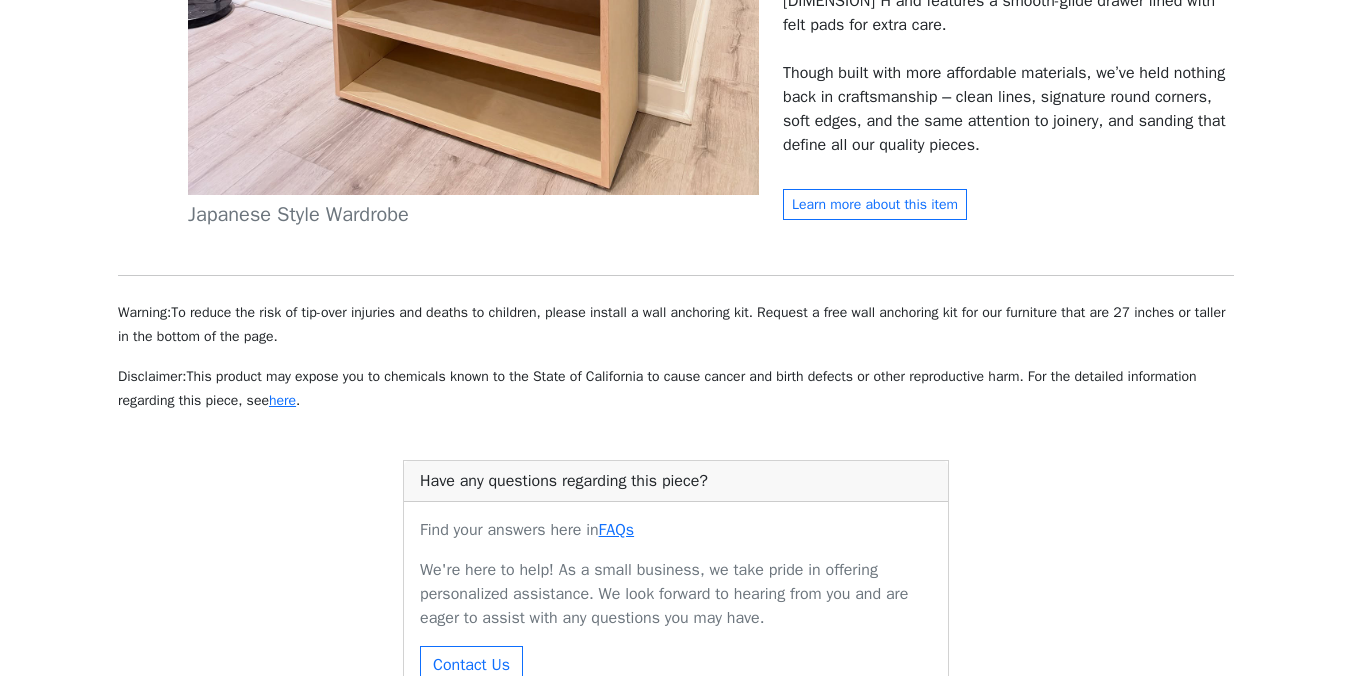 click on "Disclaimer:  This product may expose you to chemicals known to the State of California to cause cancer and birth defects or other reproductive harm. For the detailed information regarding this piece, see  here ." at bounding box center [473, 235] 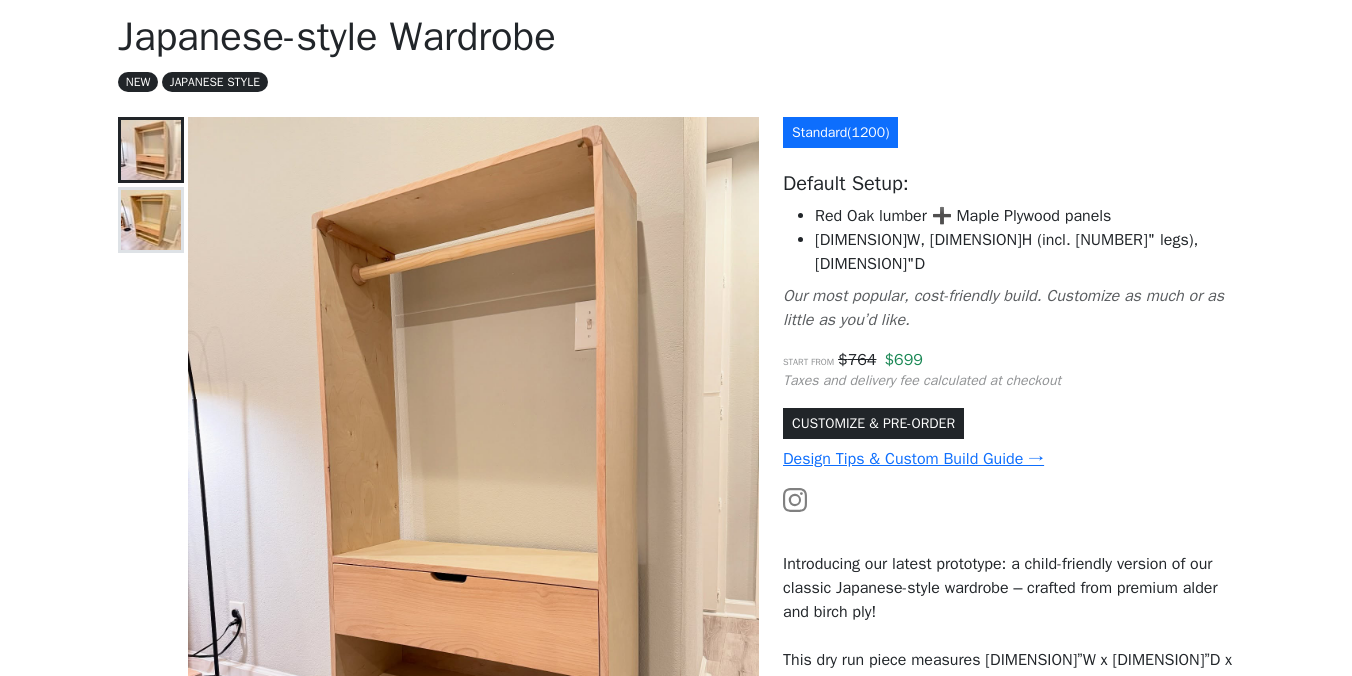 scroll, scrollTop: 106, scrollLeft: 0, axis: vertical 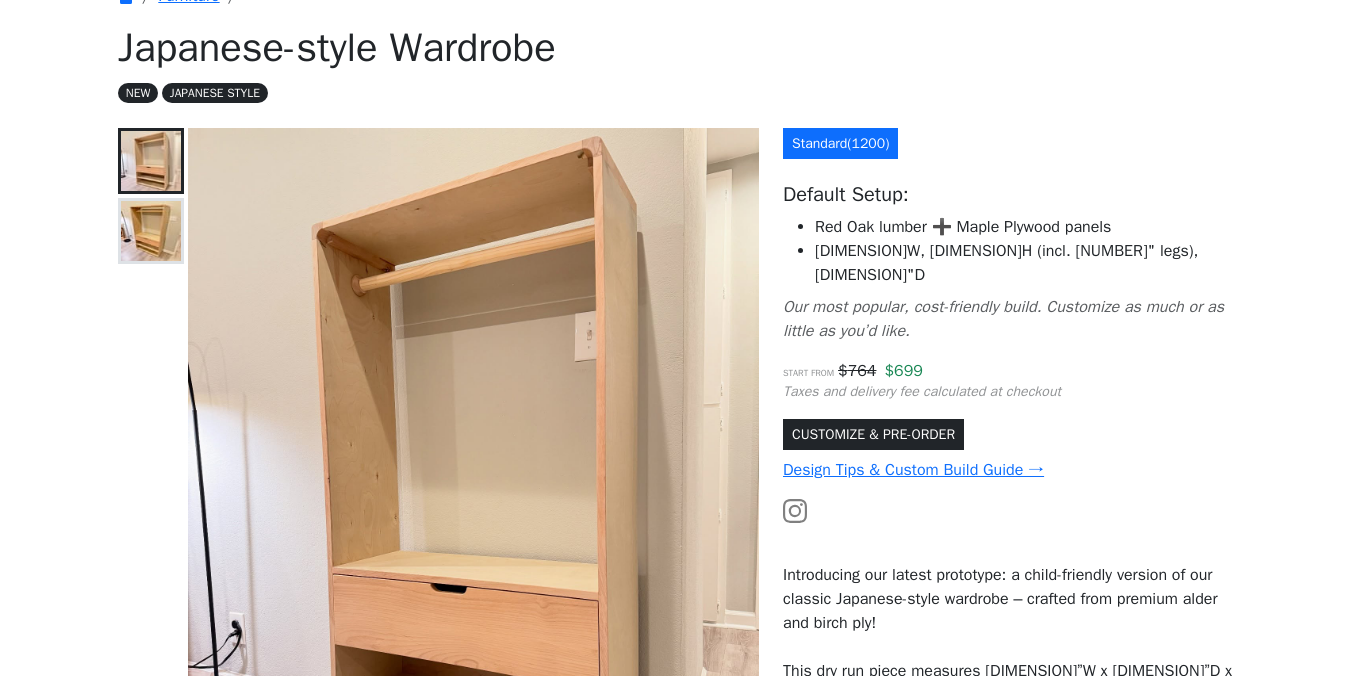 click on "Red Oak lumber ➕ Maple Plywood panels" at bounding box center (1024, 227) 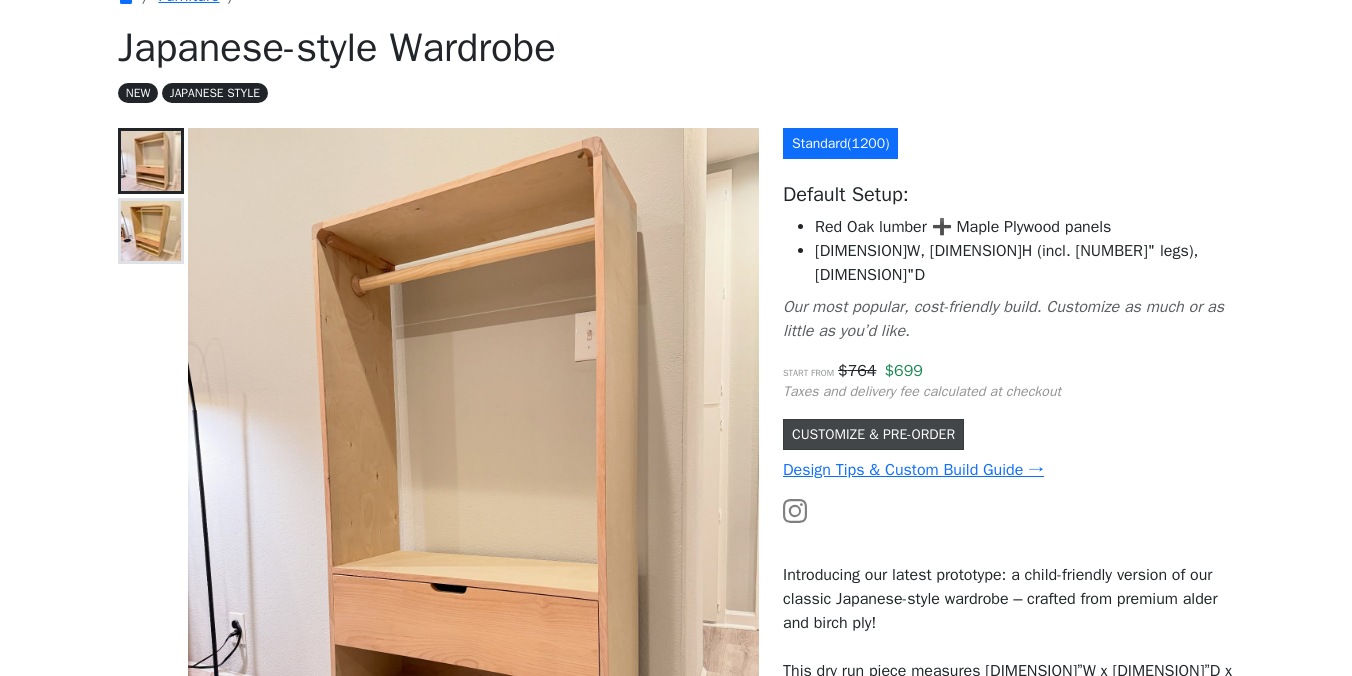 click on "CUSTOMIZE & PRE-ORDER" at bounding box center [873, 434] 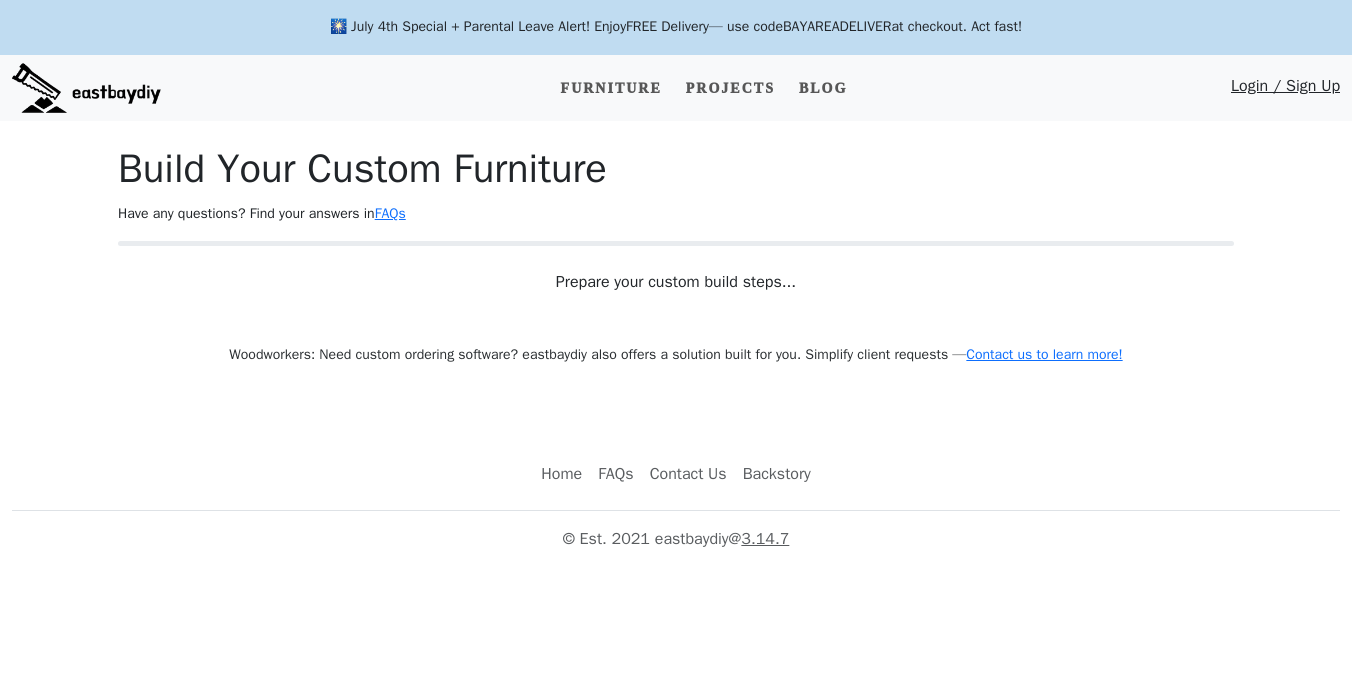 scroll, scrollTop: 32, scrollLeft: 0, axis: vertical 